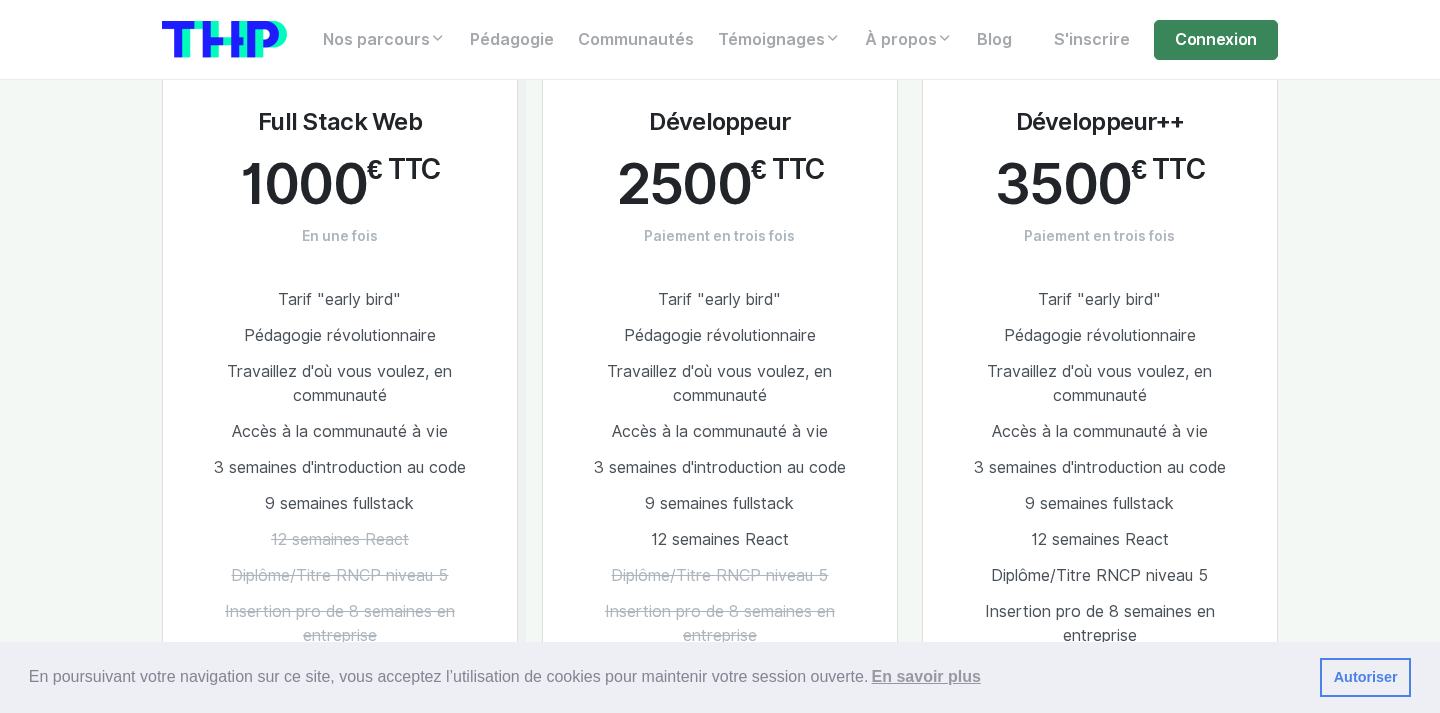 scroll, scrollTop: 3202, scrollLeft: 0, axis: vertical 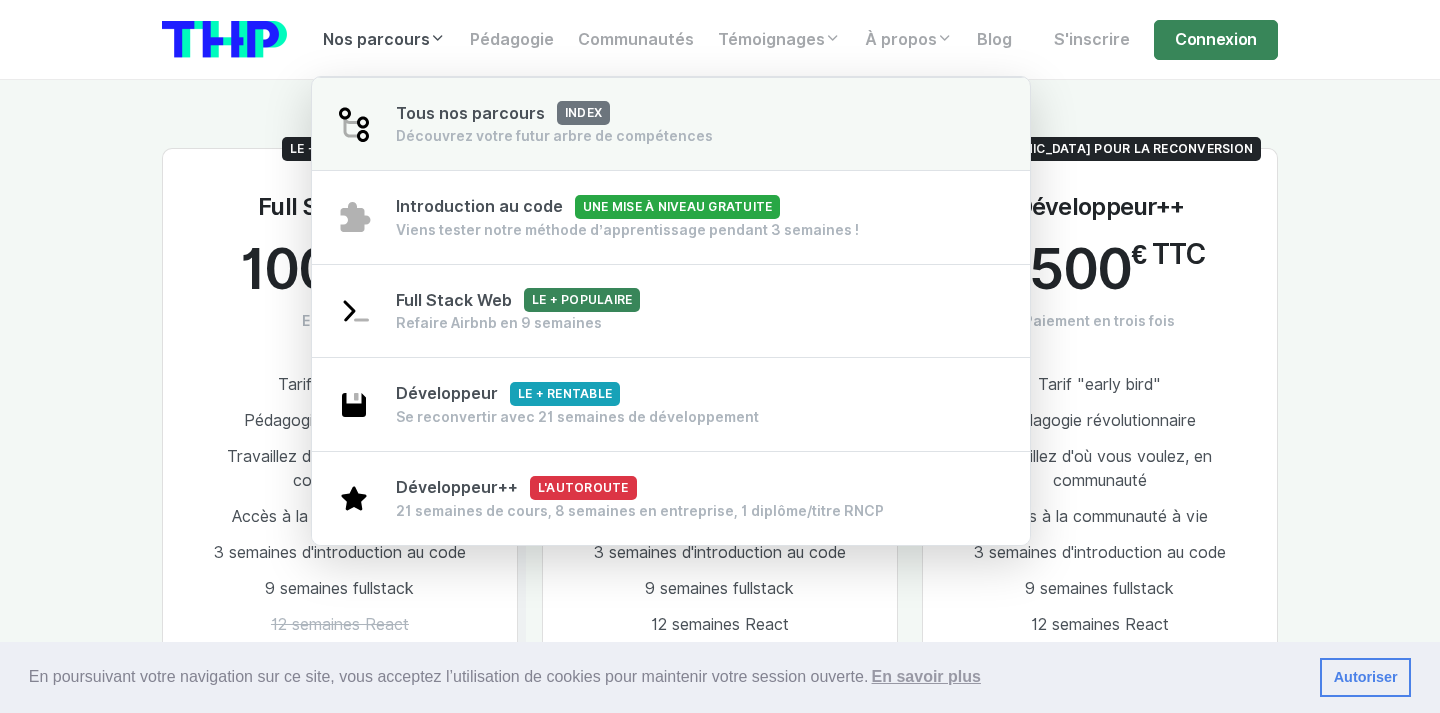click on "Tous nos parcours
index" at bounding box center (503, 113) 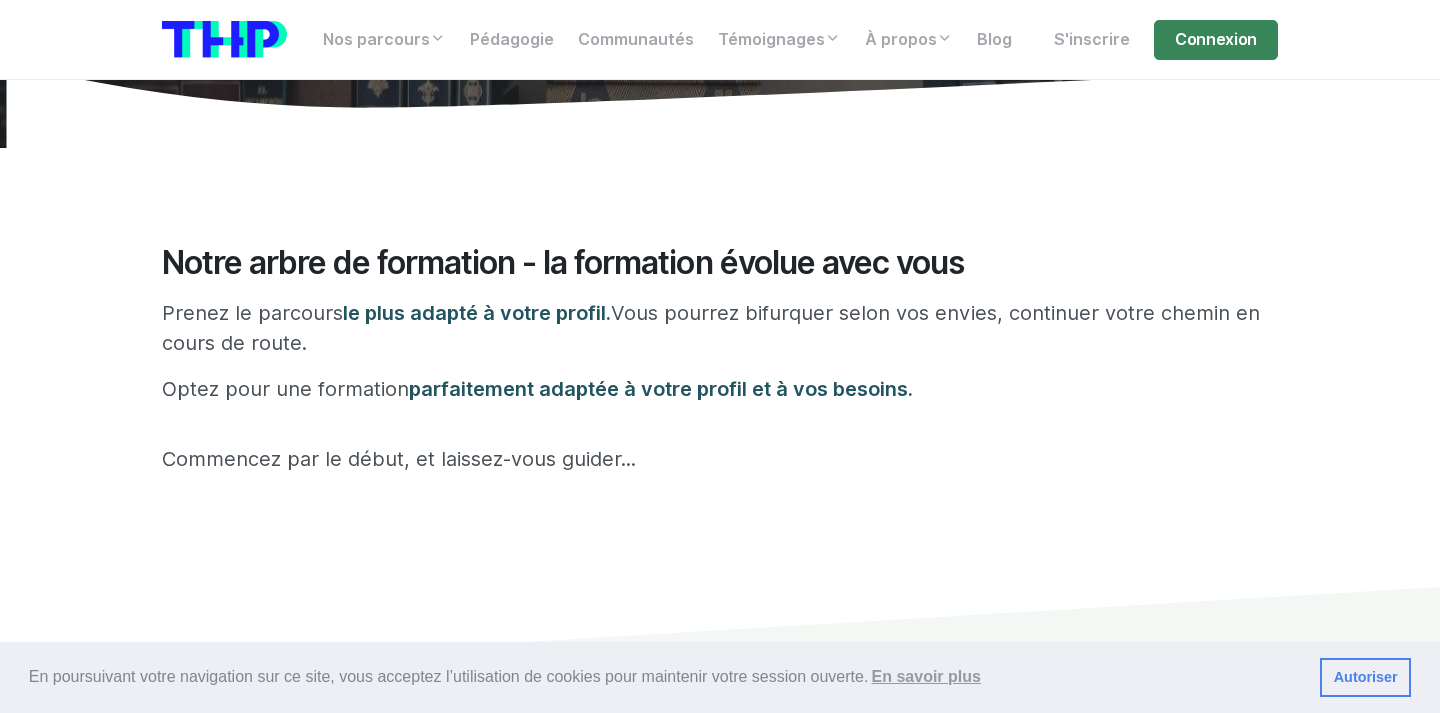 scroll, scrollTop: 0, scrollLeft: 0, axis: both 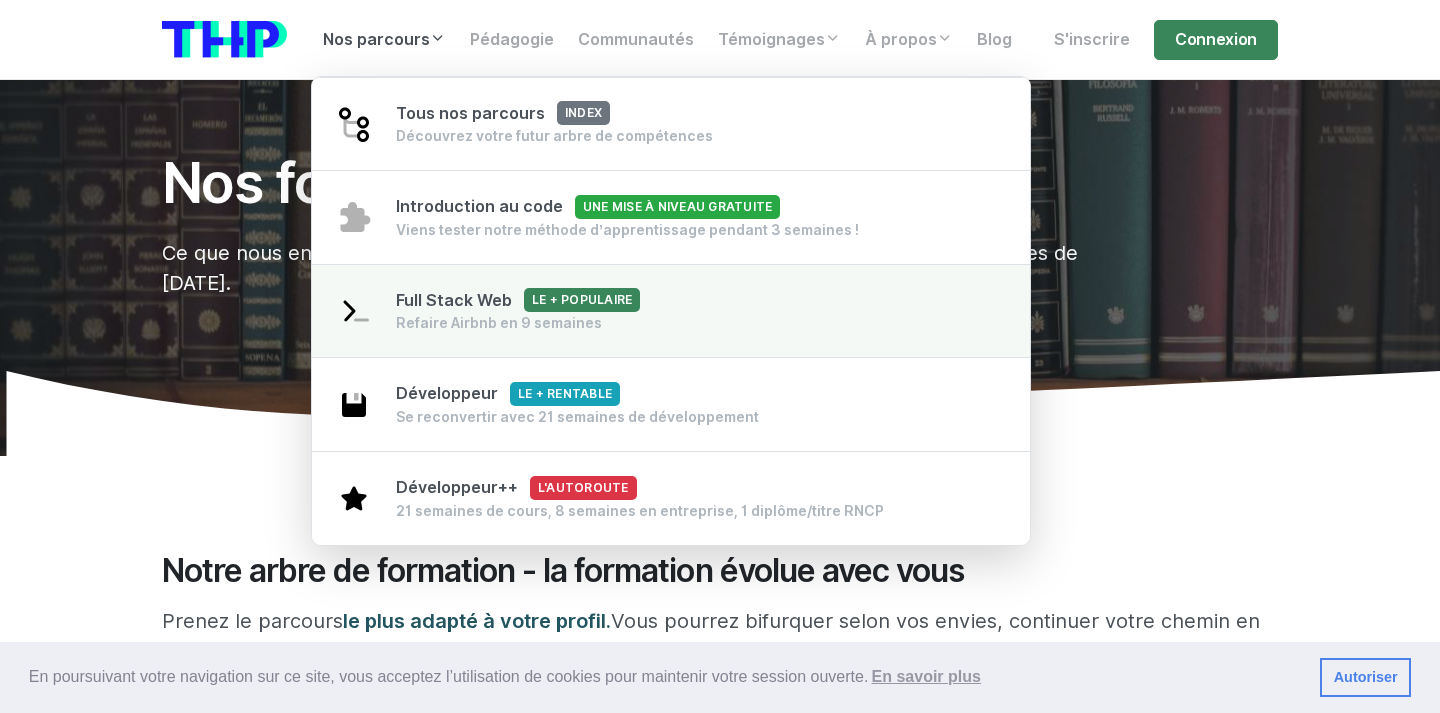 click on "Full Stack Web
Le + populaire" at bounding box center [518, 300] 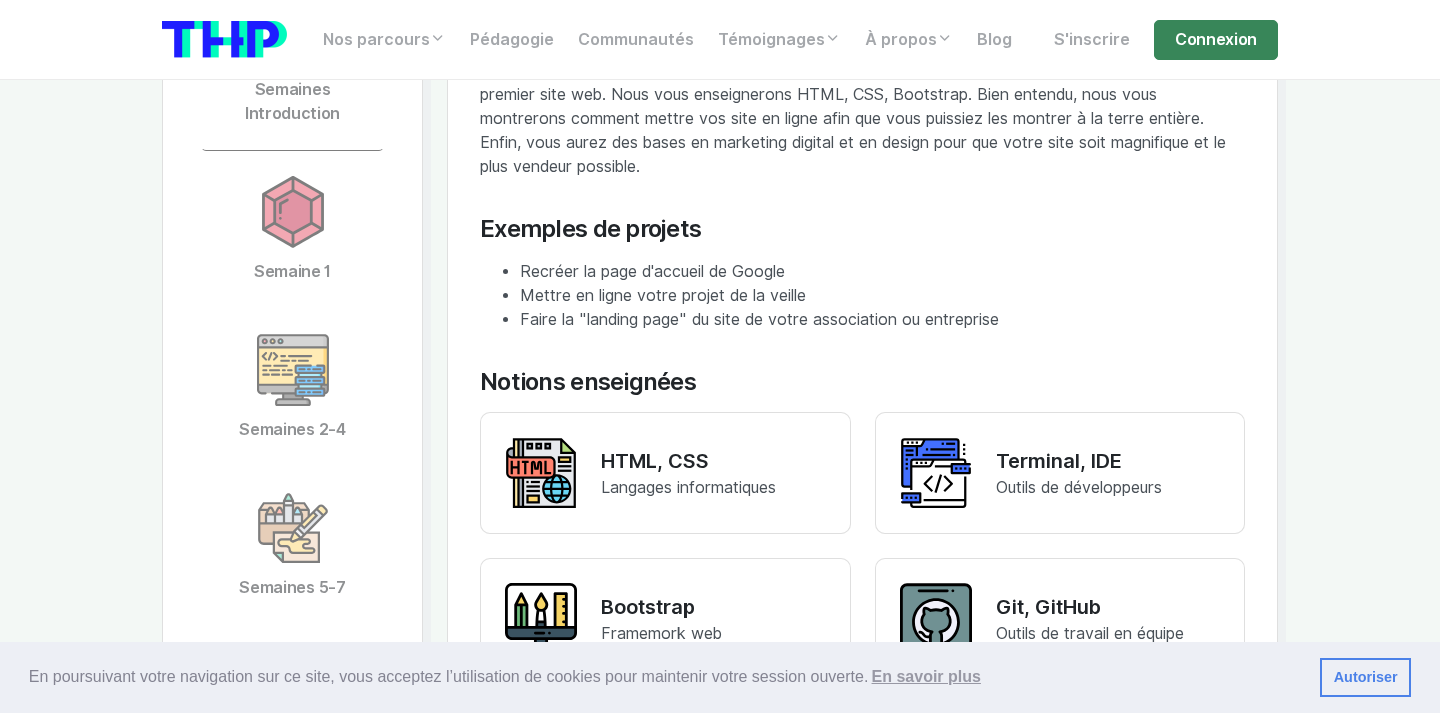 scroll, scrollTop: 4039, scrollLeft: 0, axis: vertical 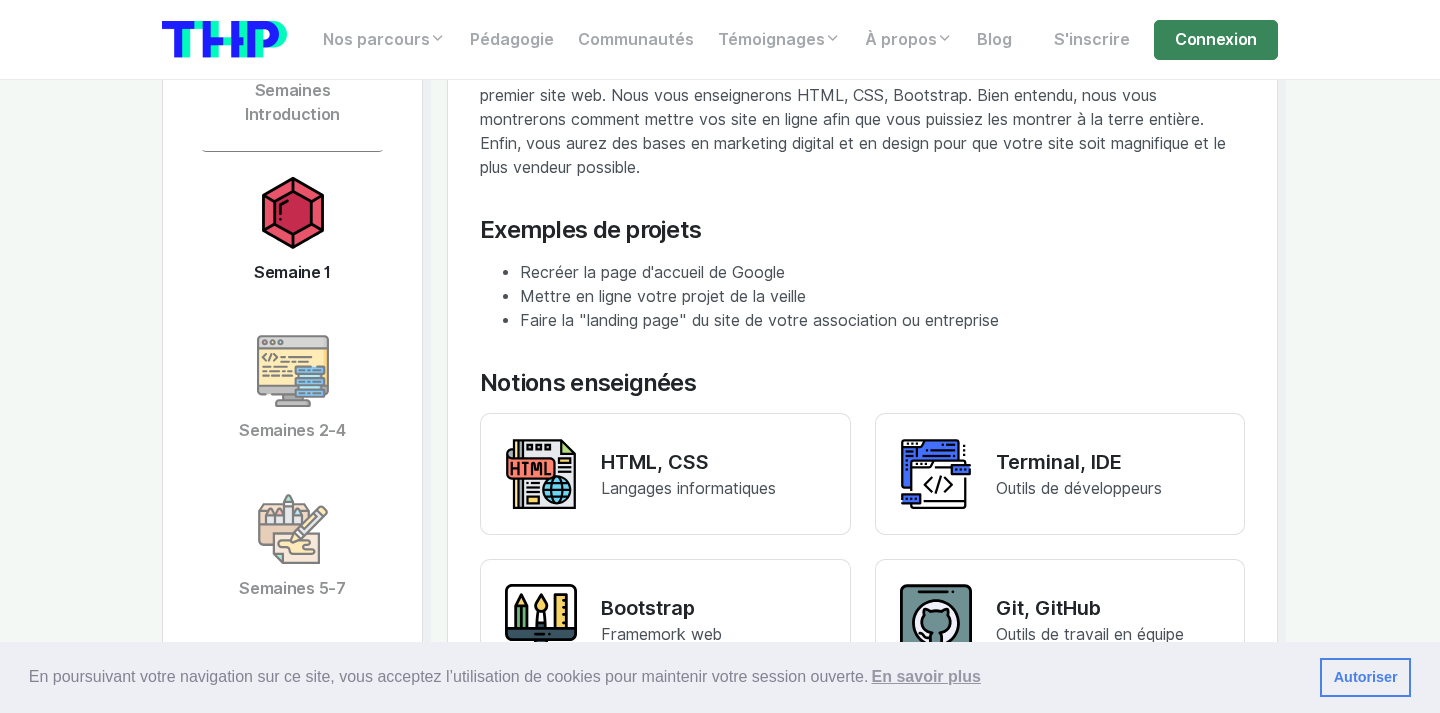 click at bounding box center (293, 213) 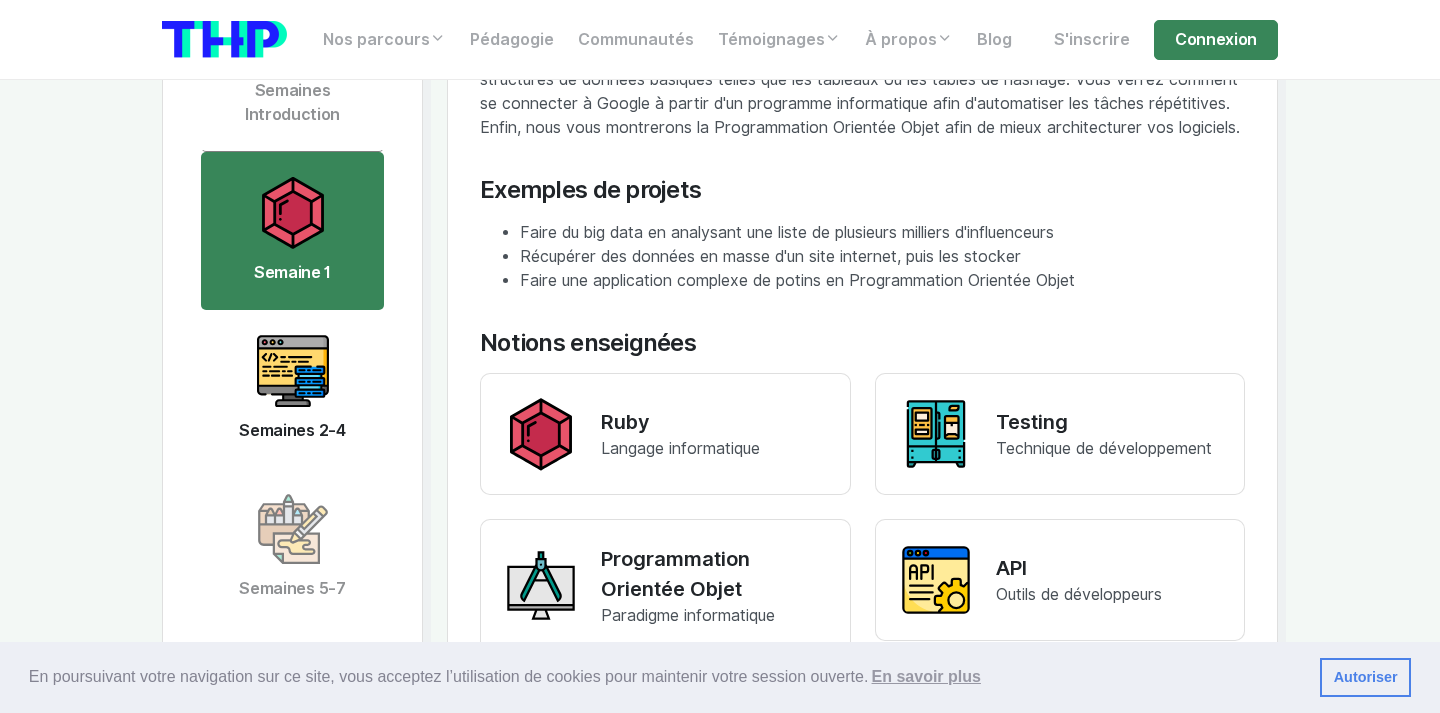 click at bounding box center (293, 371) 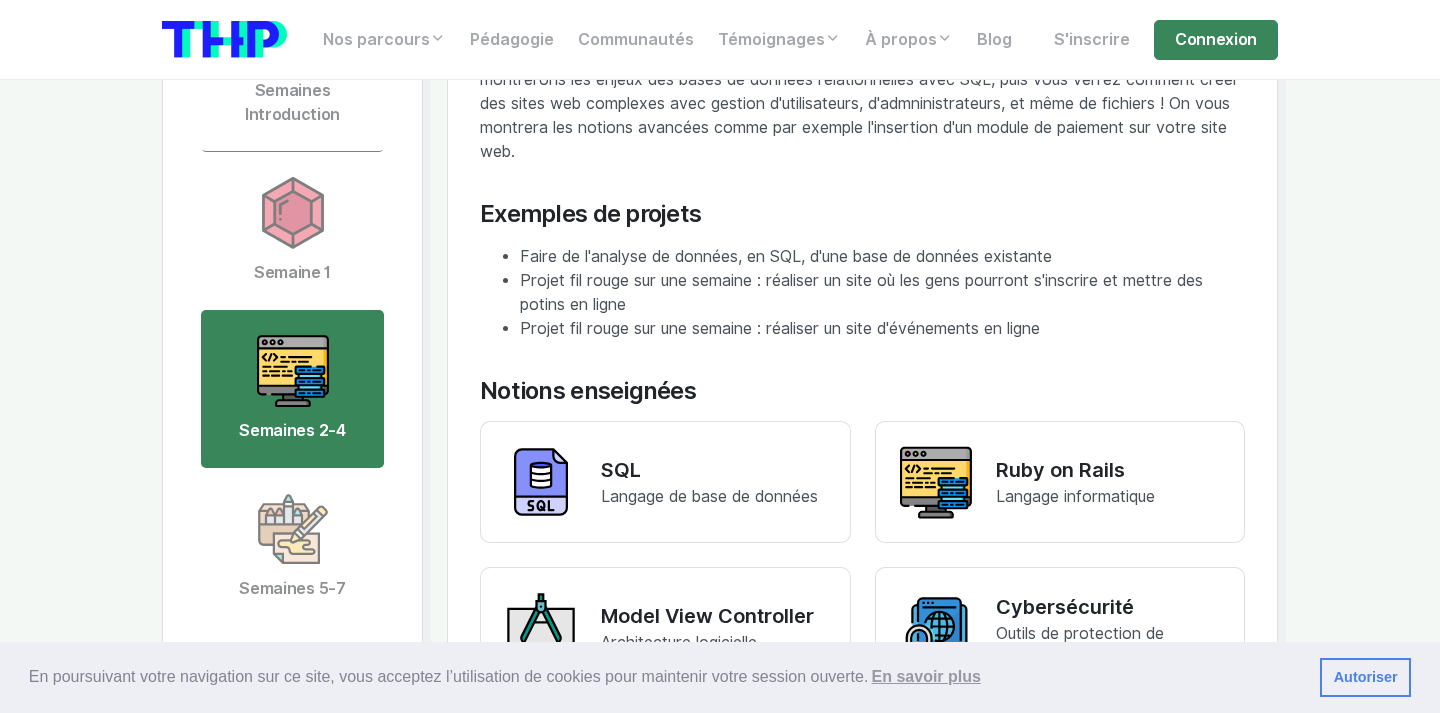 scroll, scrollTop: 4173, scrollLeft: 0, axis: vertical 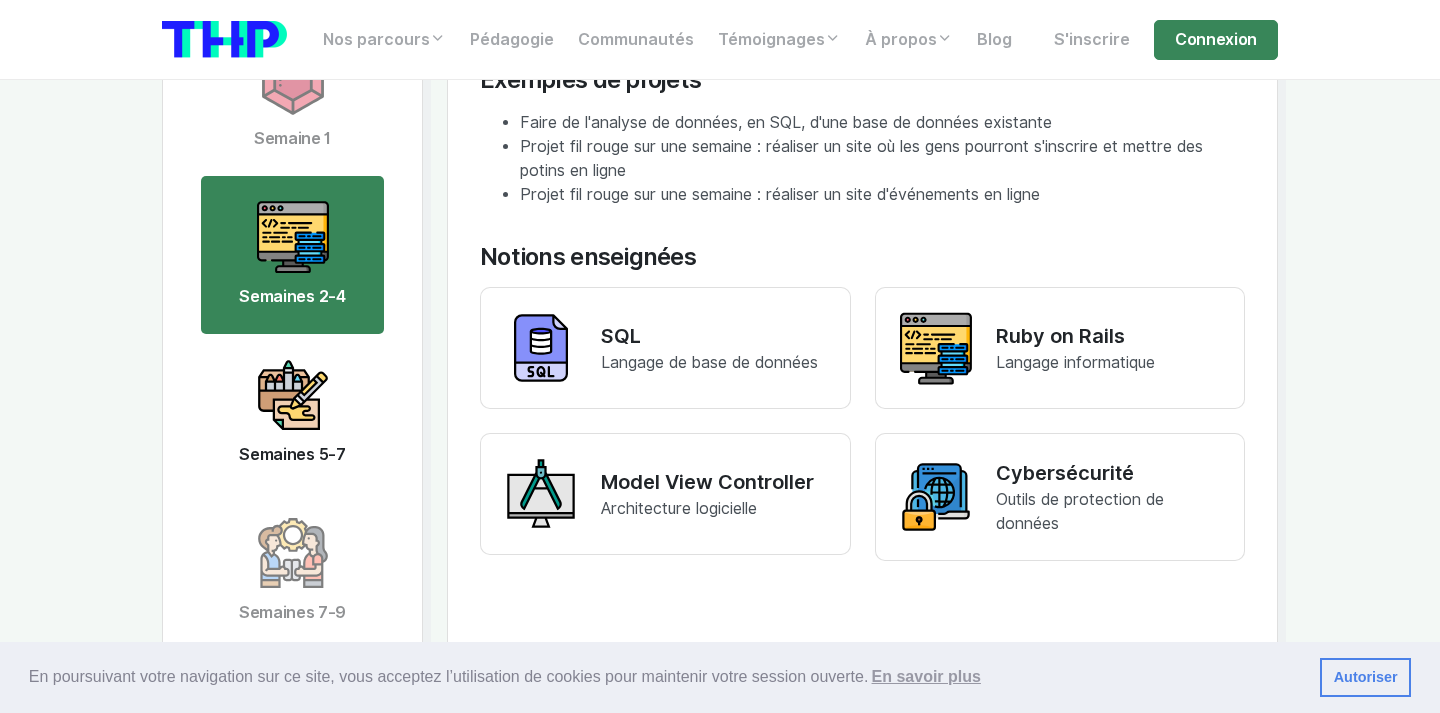 click at bounding box center [293, 395] 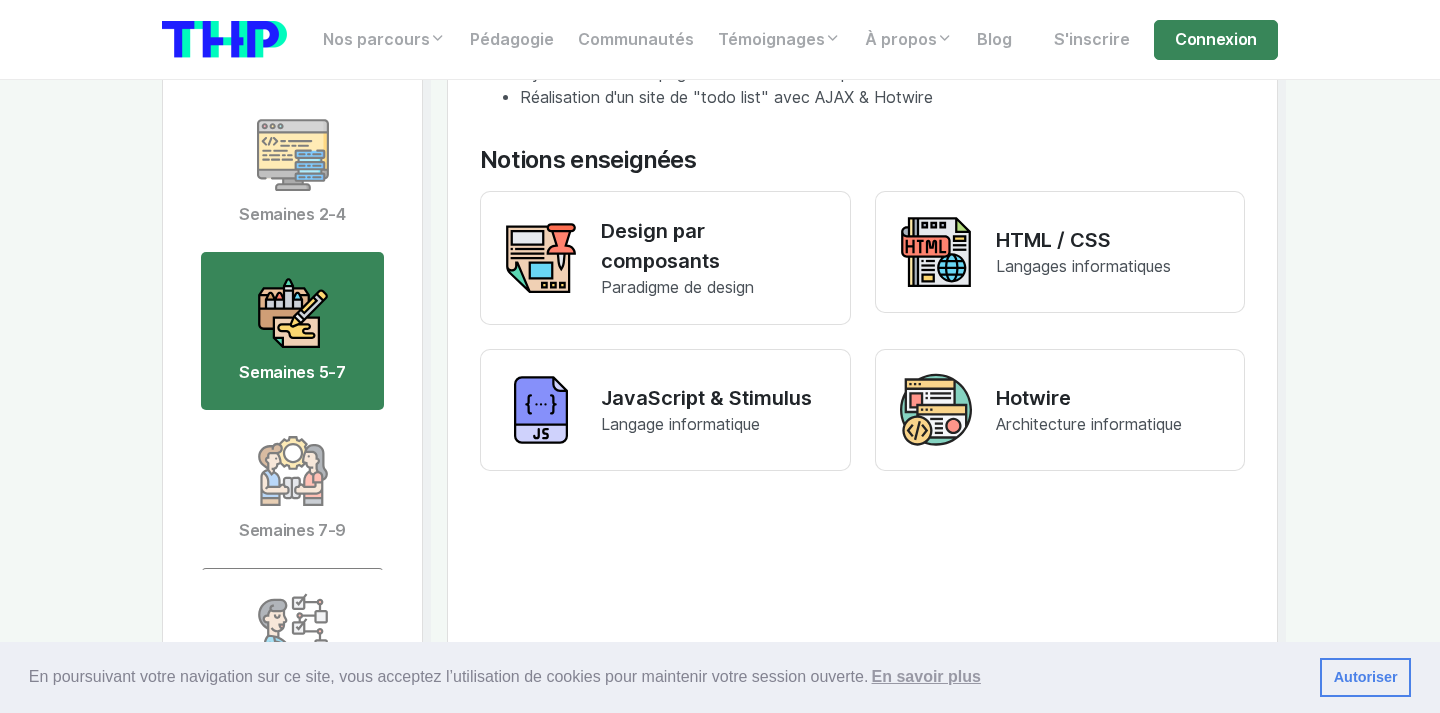 scroll, scrollTop: 4262, scrollLeft: 0, axis: vertical 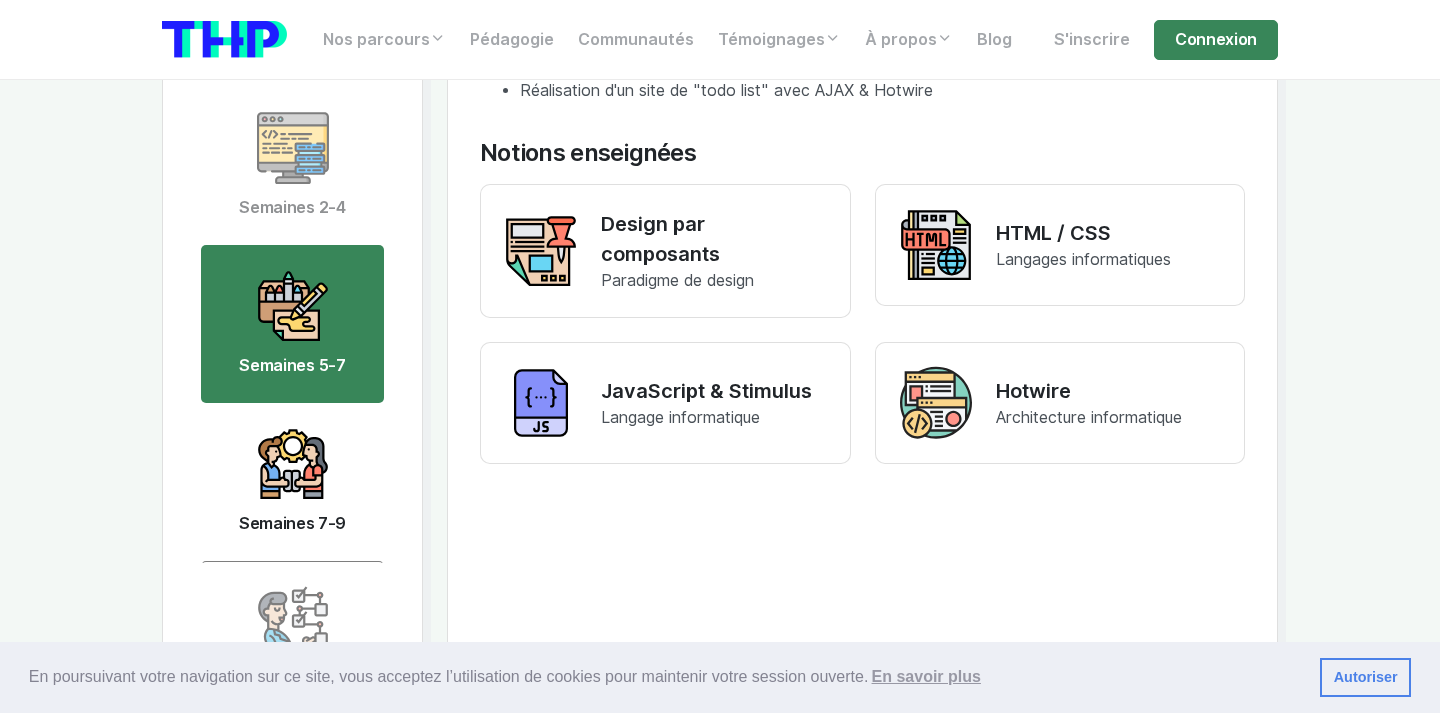 click at bounding box center (293, 464) 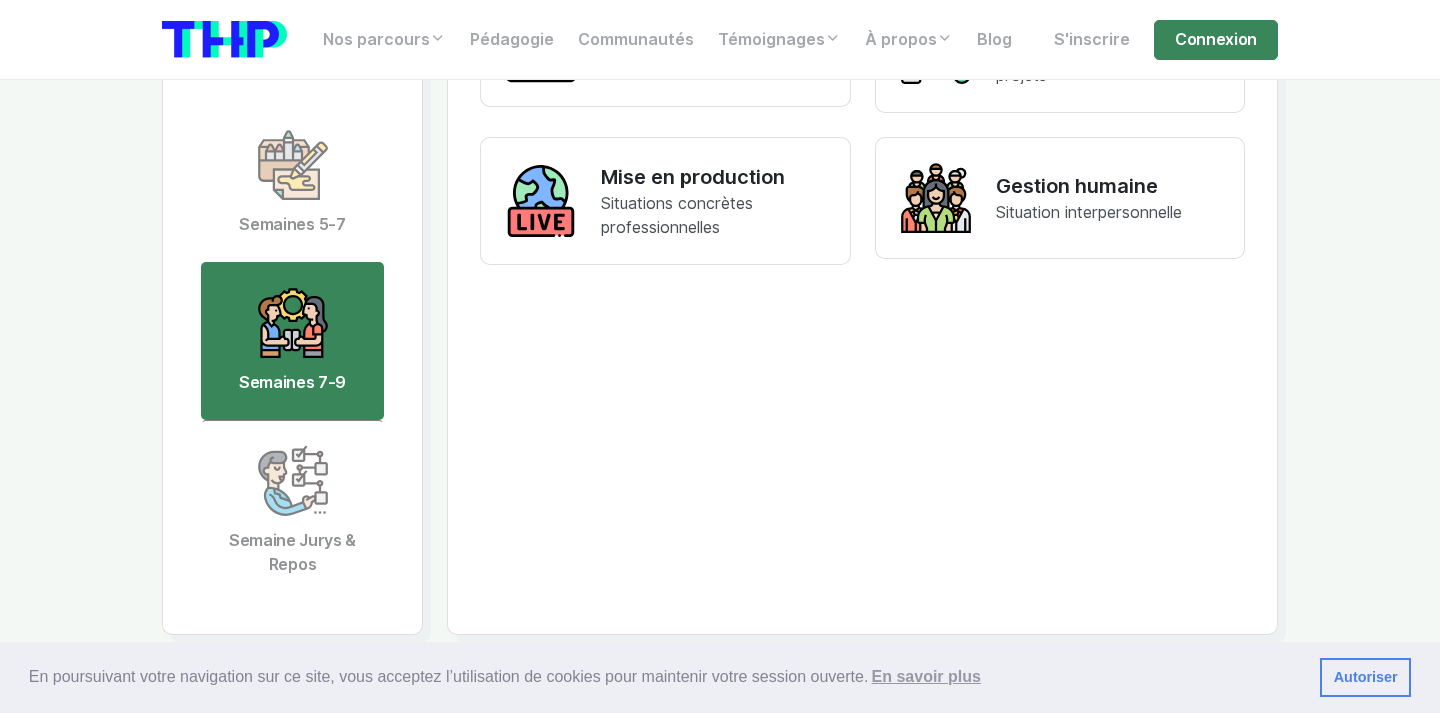 scroll, scrollTop: 4406, scrollLeft: 0, axis: vertical 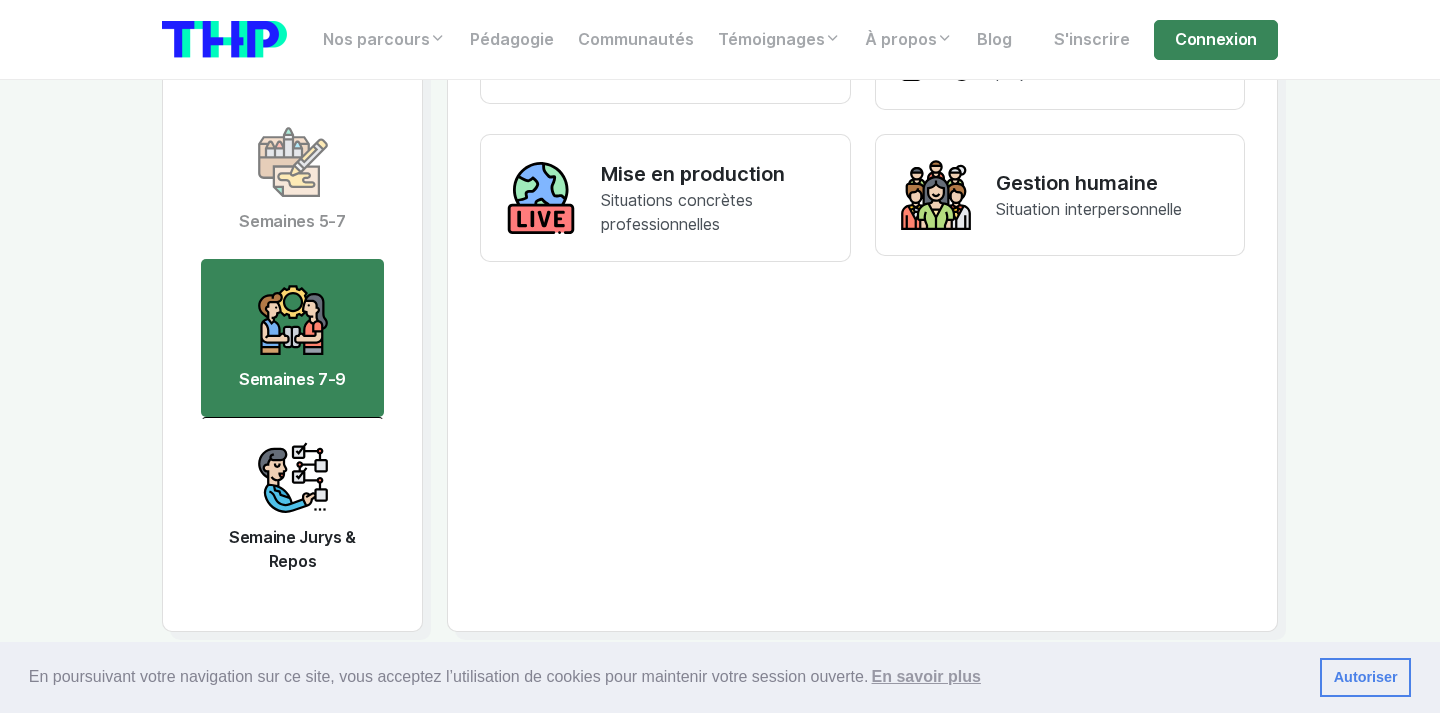 click at bounding box center (293, 478) 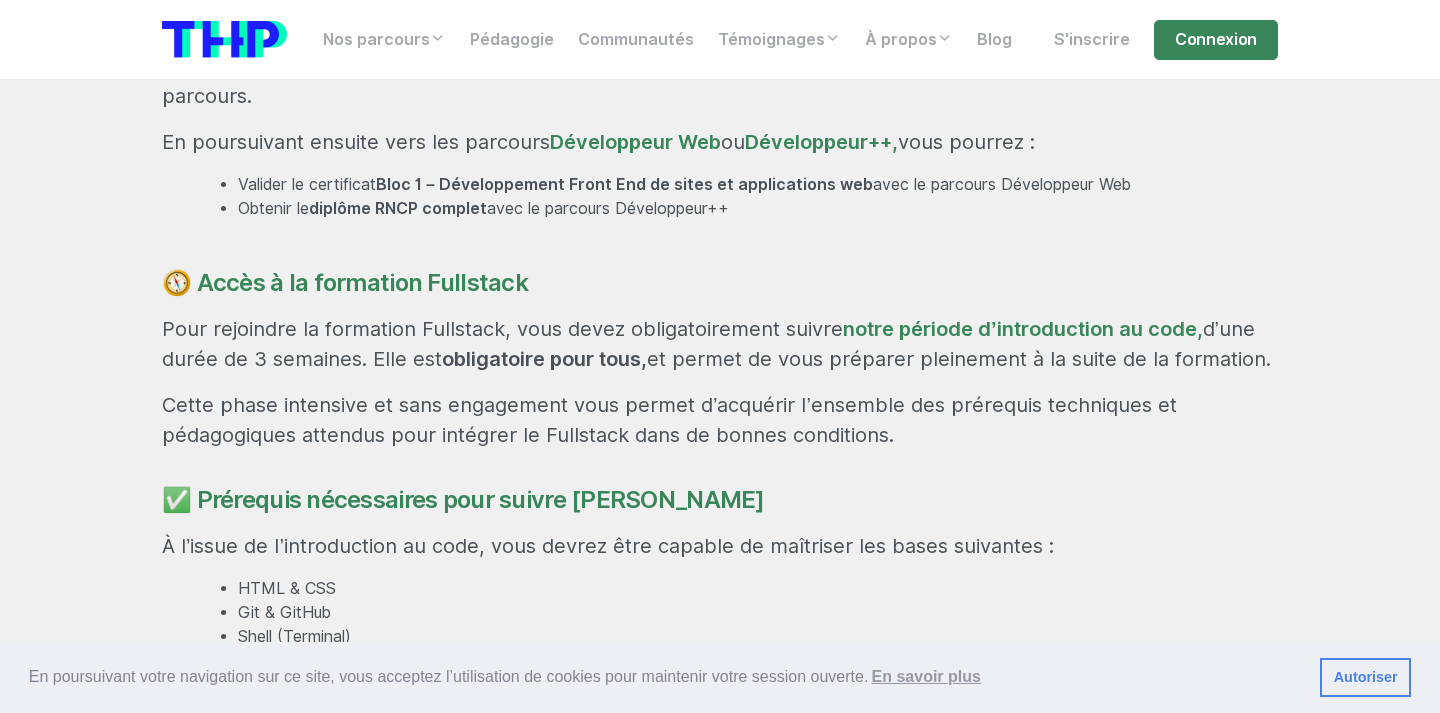 scroll, scrollTop: 0, scrollLeft: 0, axis: both 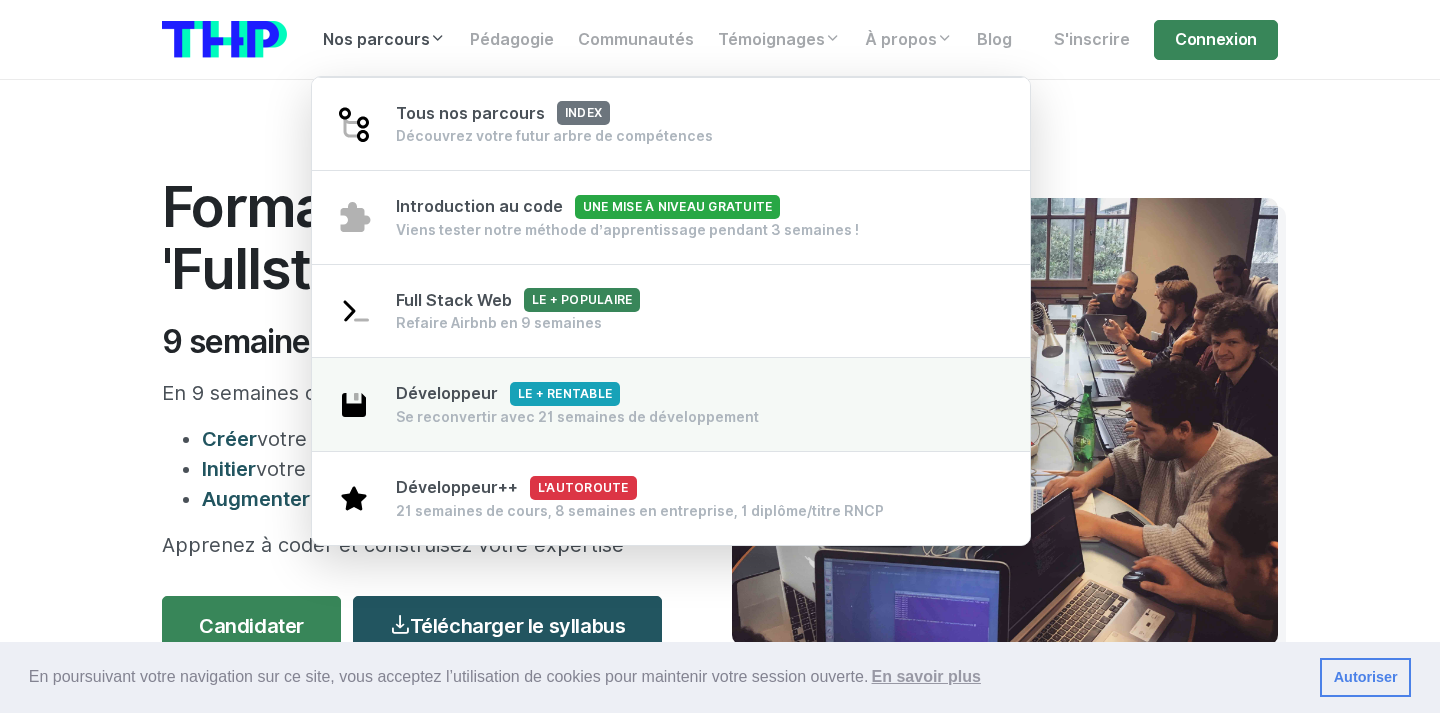 click on "Développeur
Le + rentable" at bounding box center [508, 393] 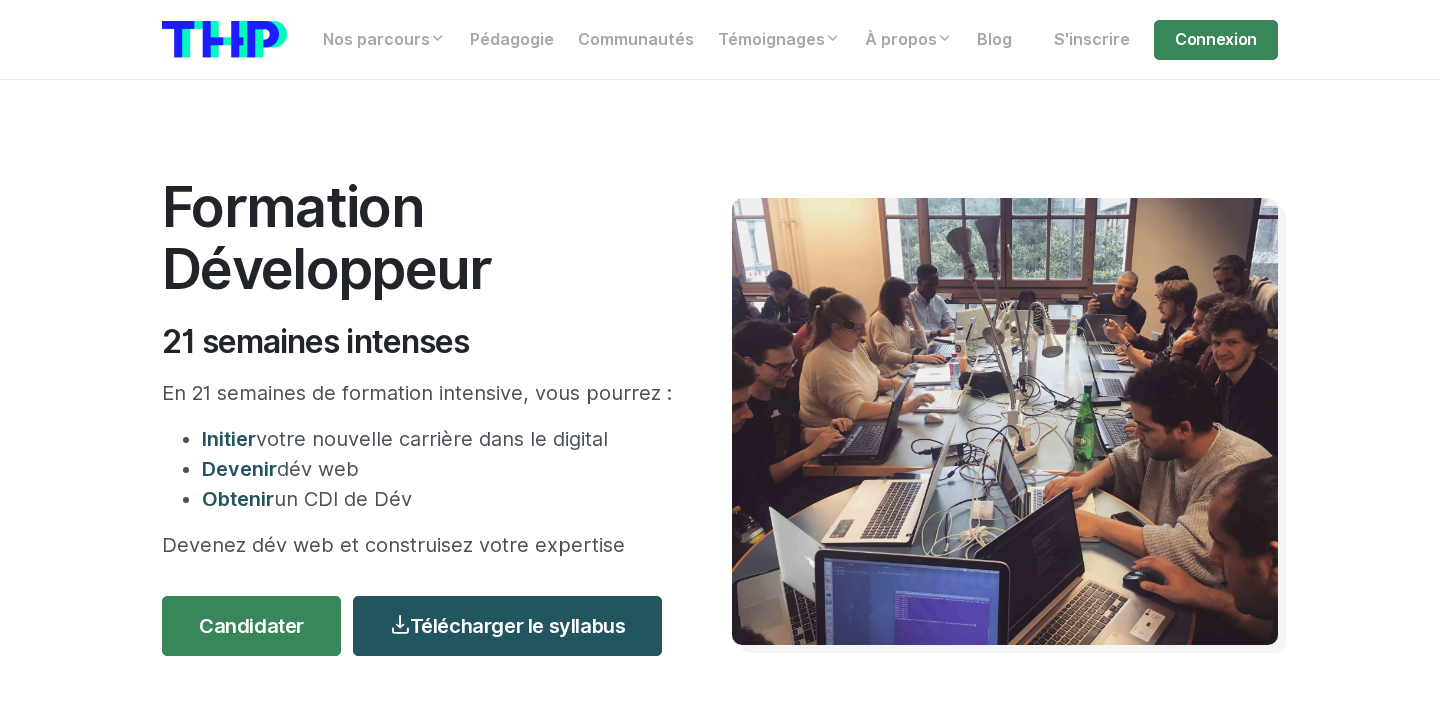 scroll, scrollTop: 0, scrollLeft: 0, axis: both 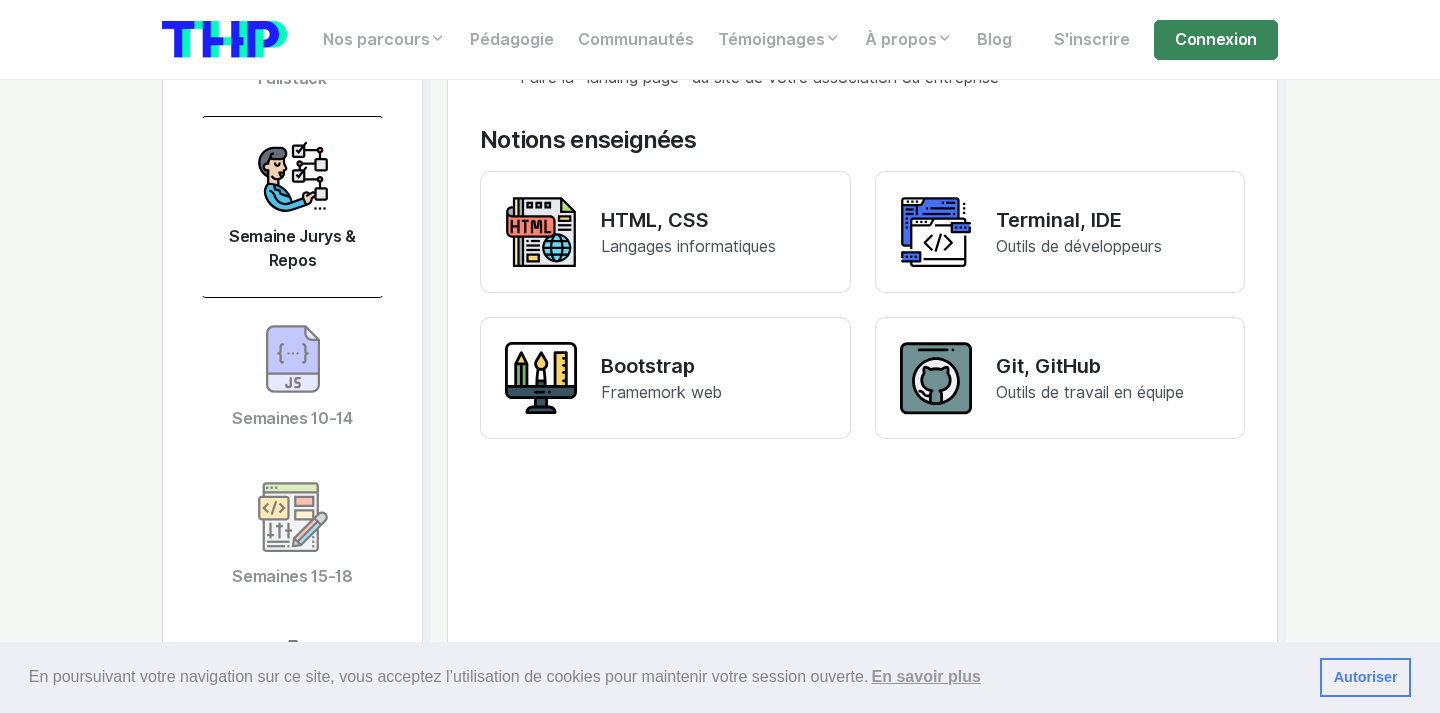 click on "Semaine Jurys & Repos" at bounding box center (292, 207) 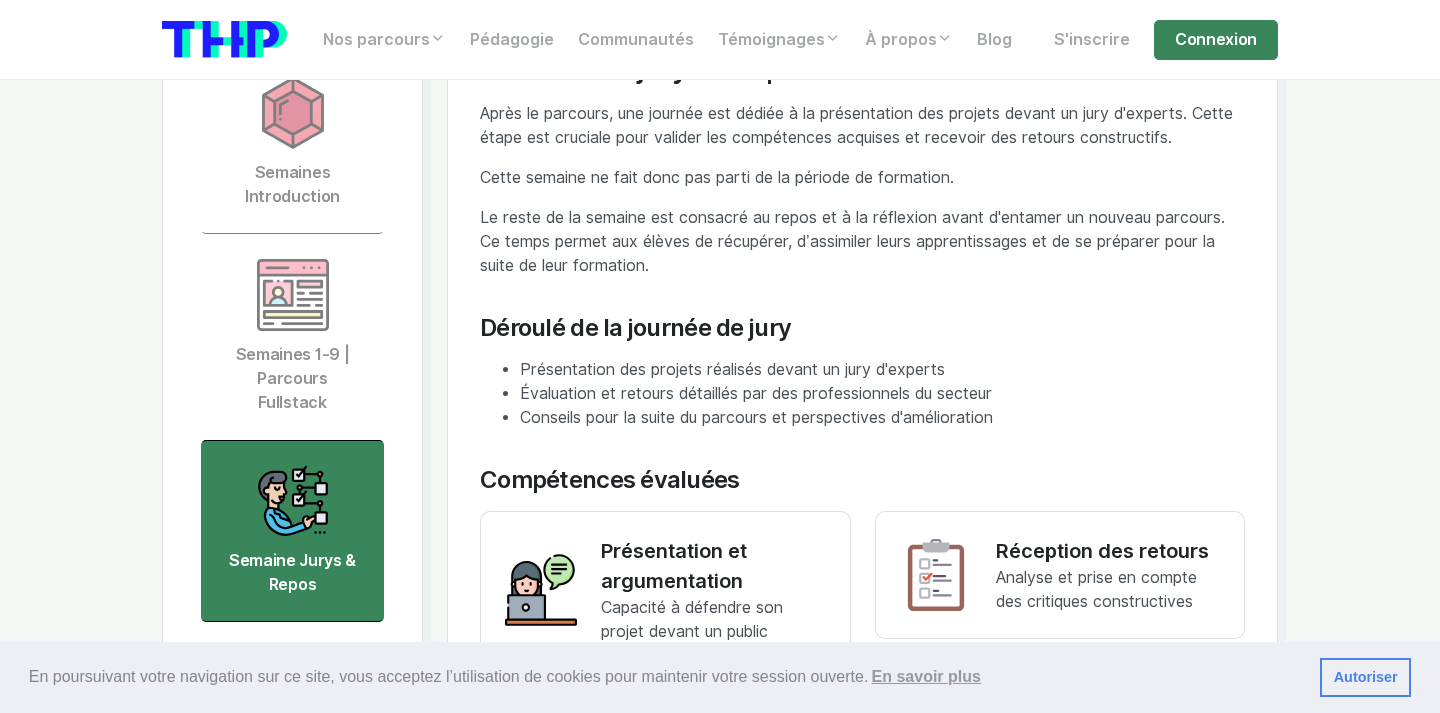 scroll, scrollTop: 4491, scrollLeft: 0, axis: vertical 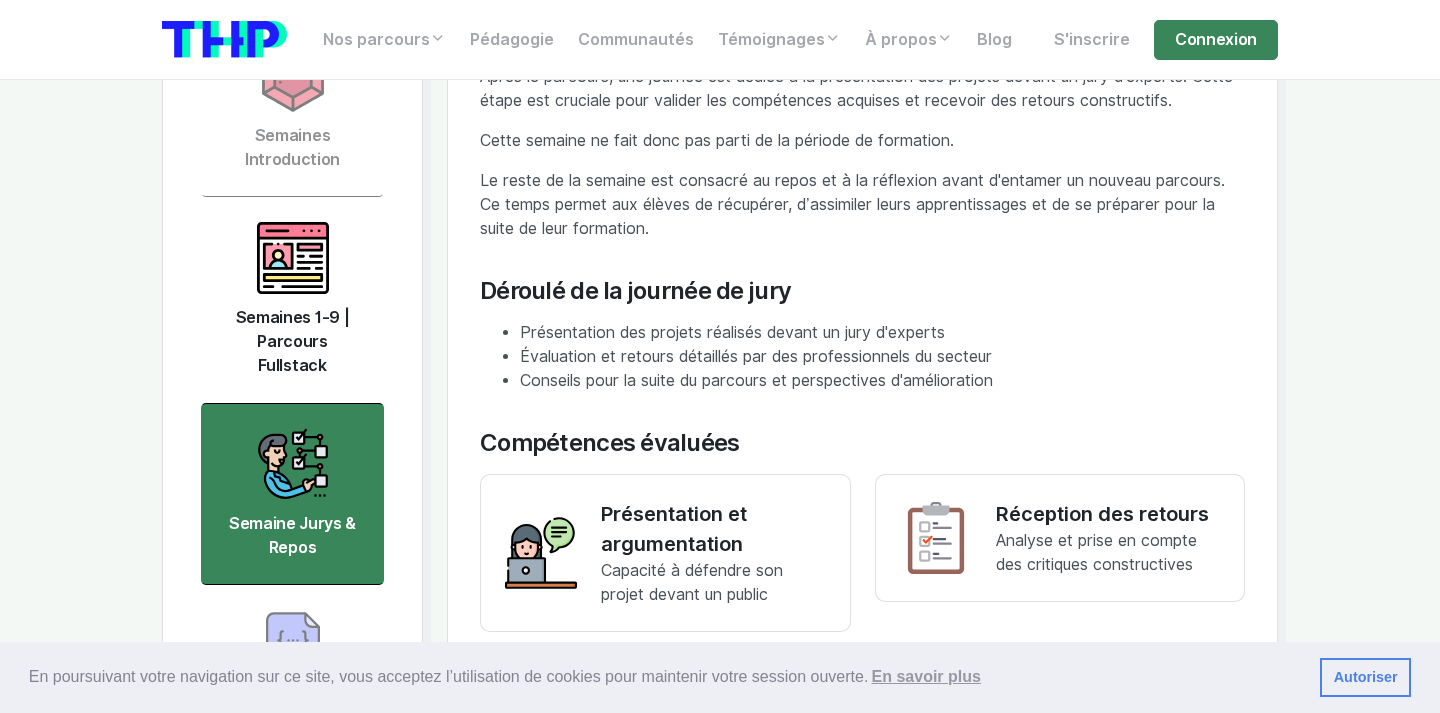click at bounding box center (293, 258) 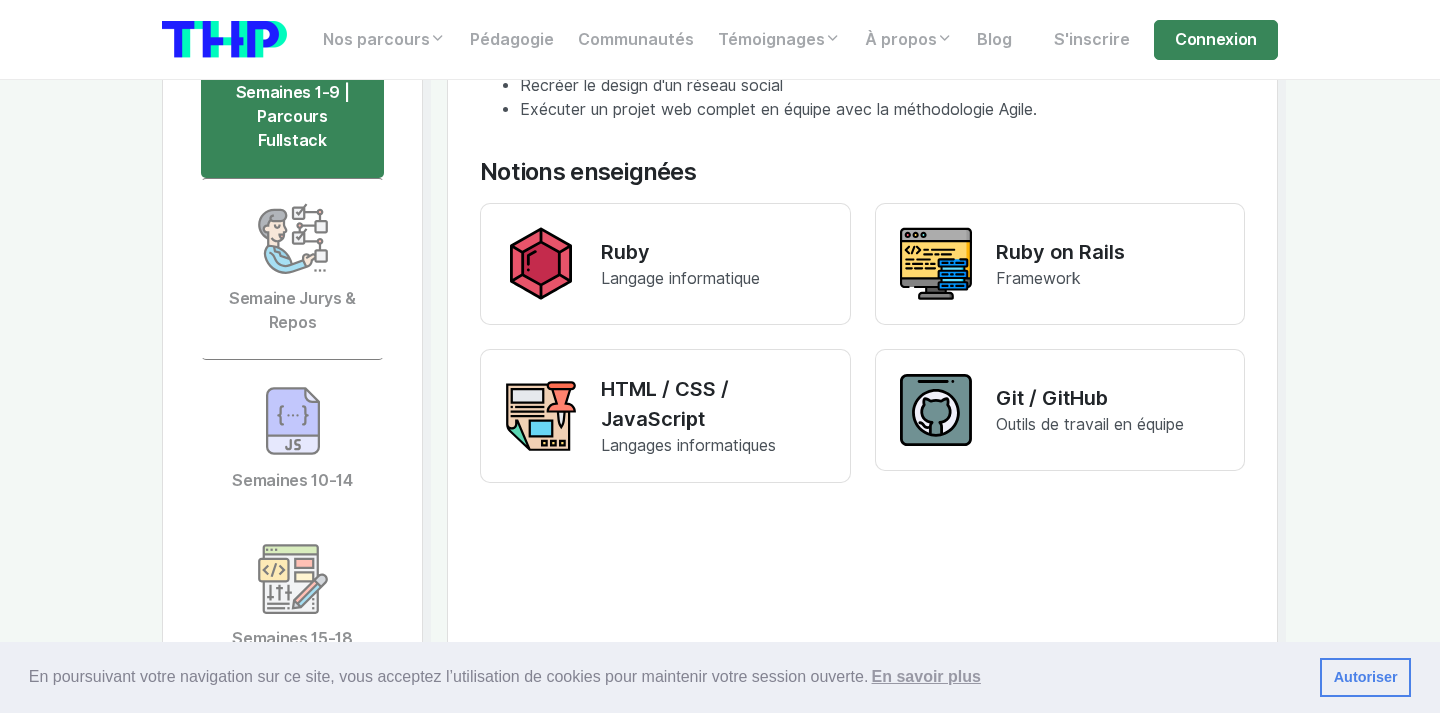 scroll, scrollTop: 4713, scrollLeft: 0, axis: vertical 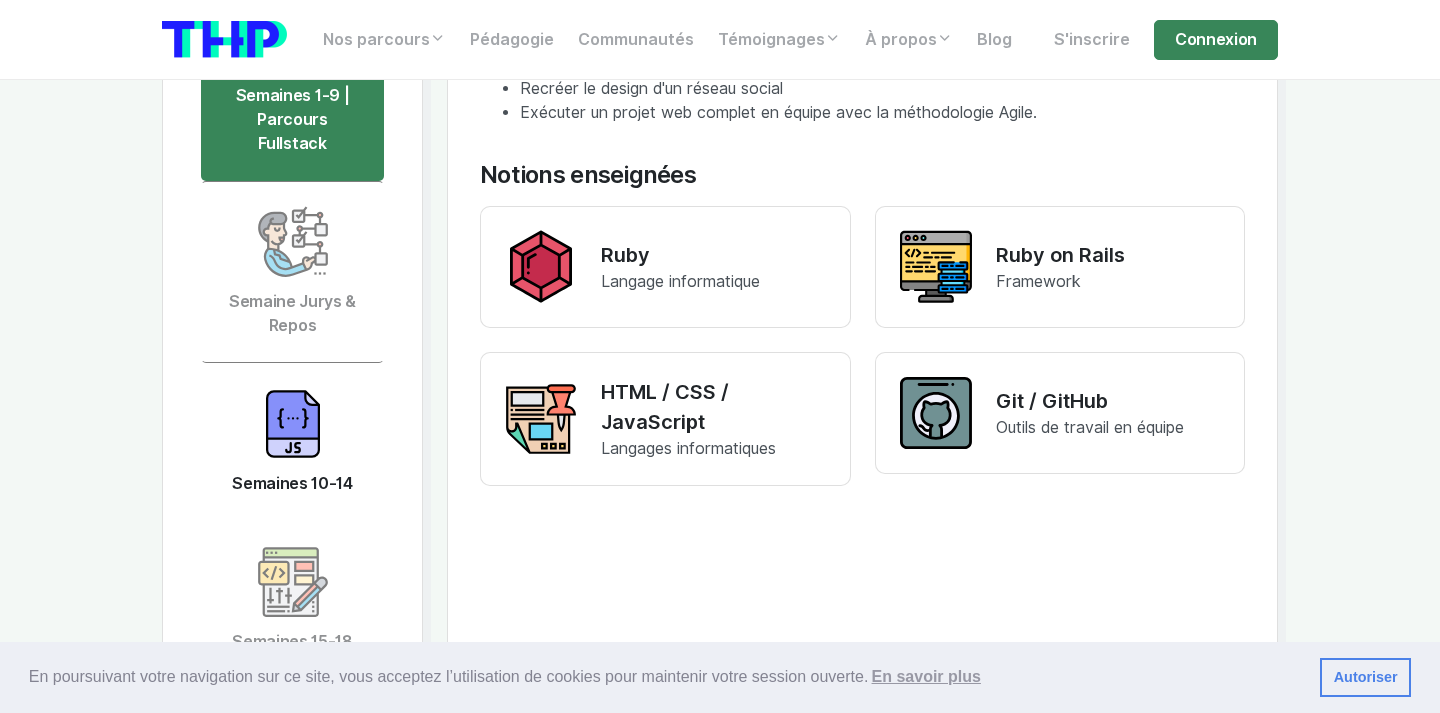 click at bounding box center (293, 424) 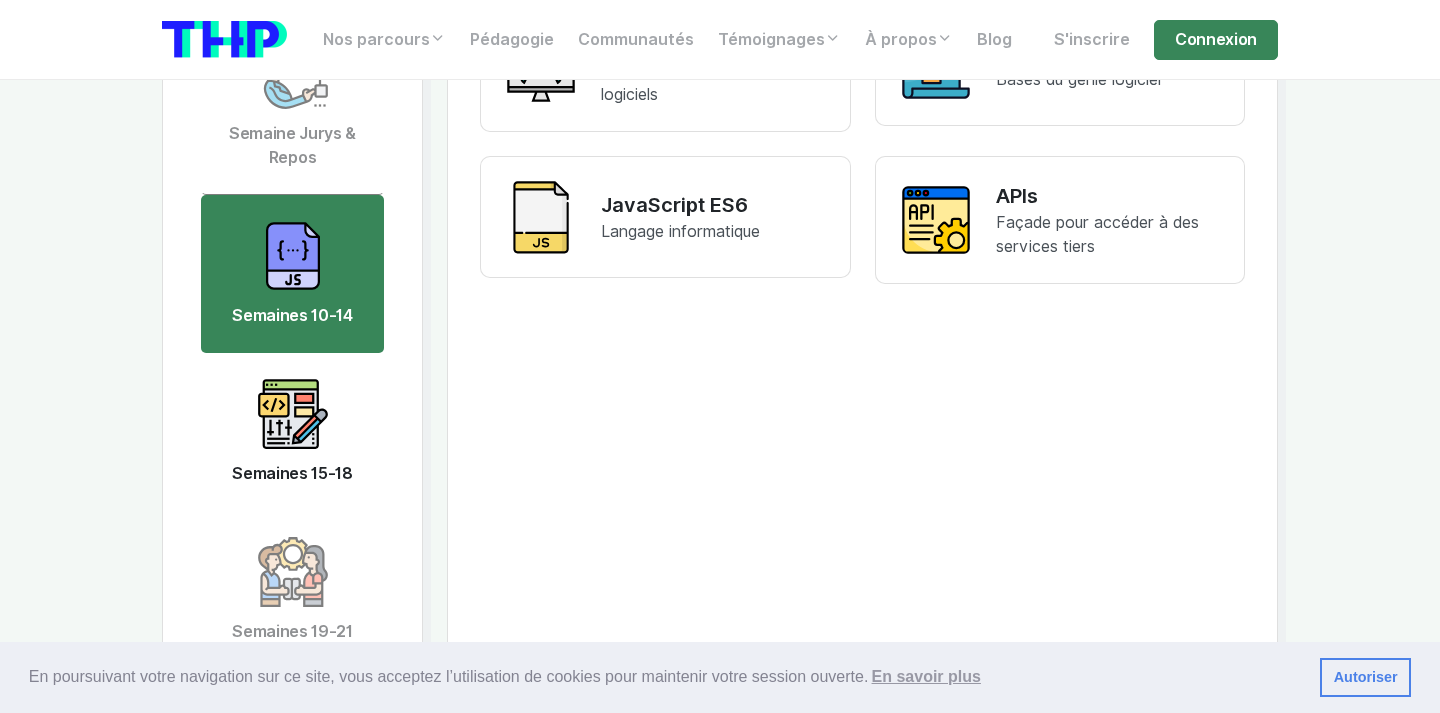 click at bounding box center (293, 414) 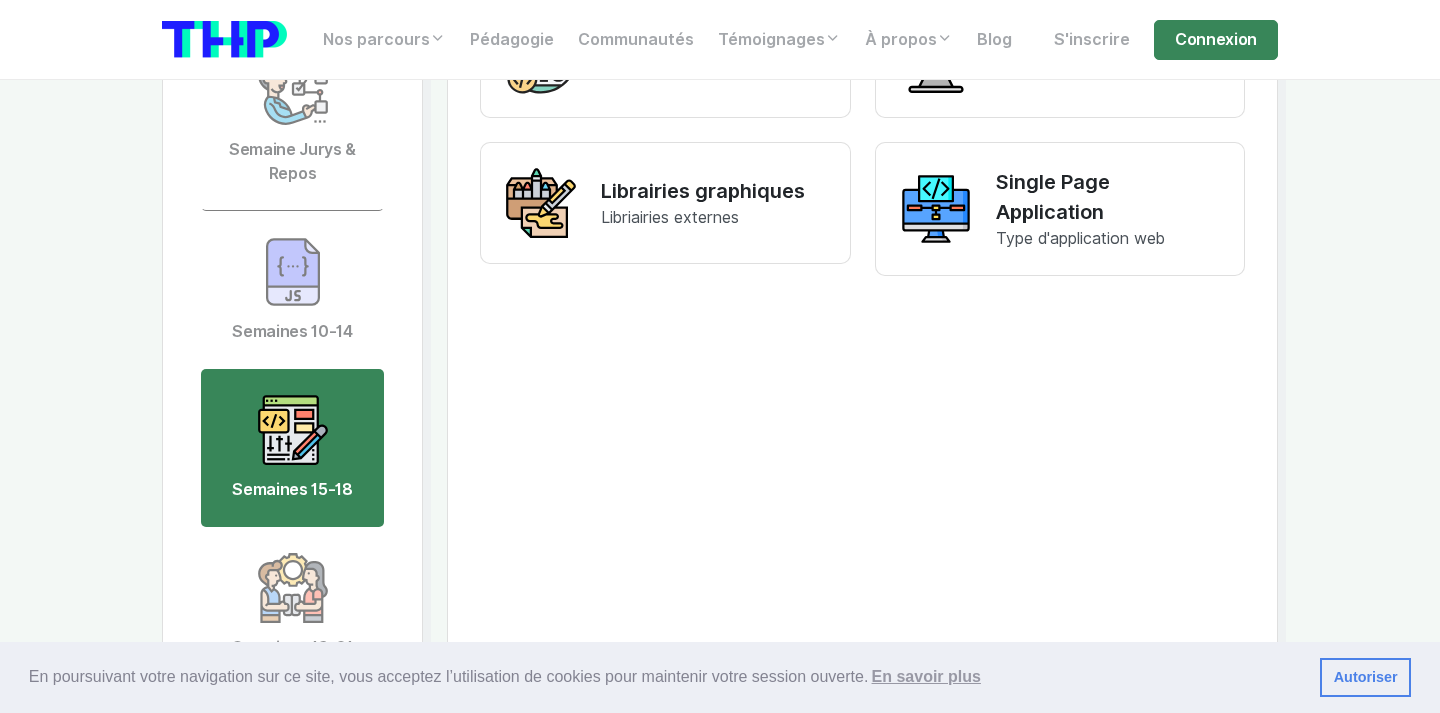 scroll, scrollTop: 4867, scrollLeft: 0, axis: vertical 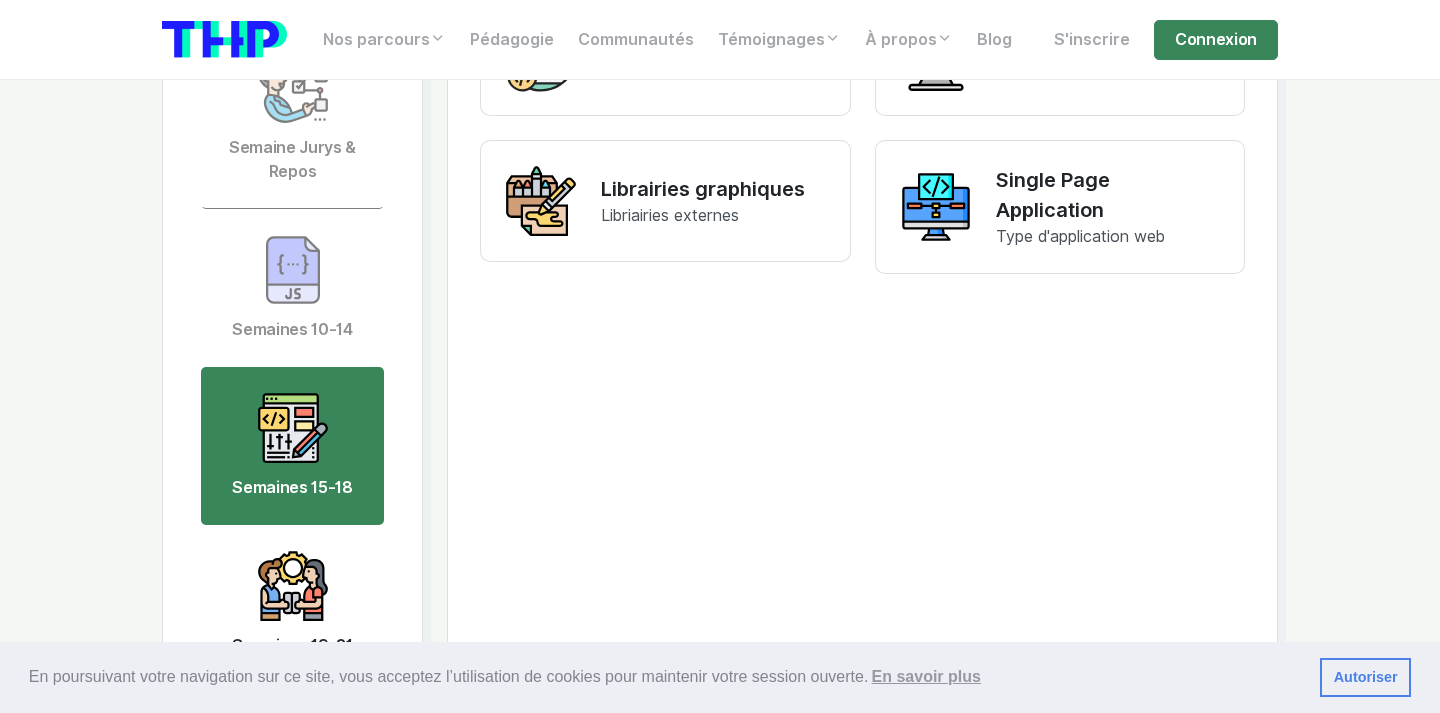 click at bounding box center (293, 586) 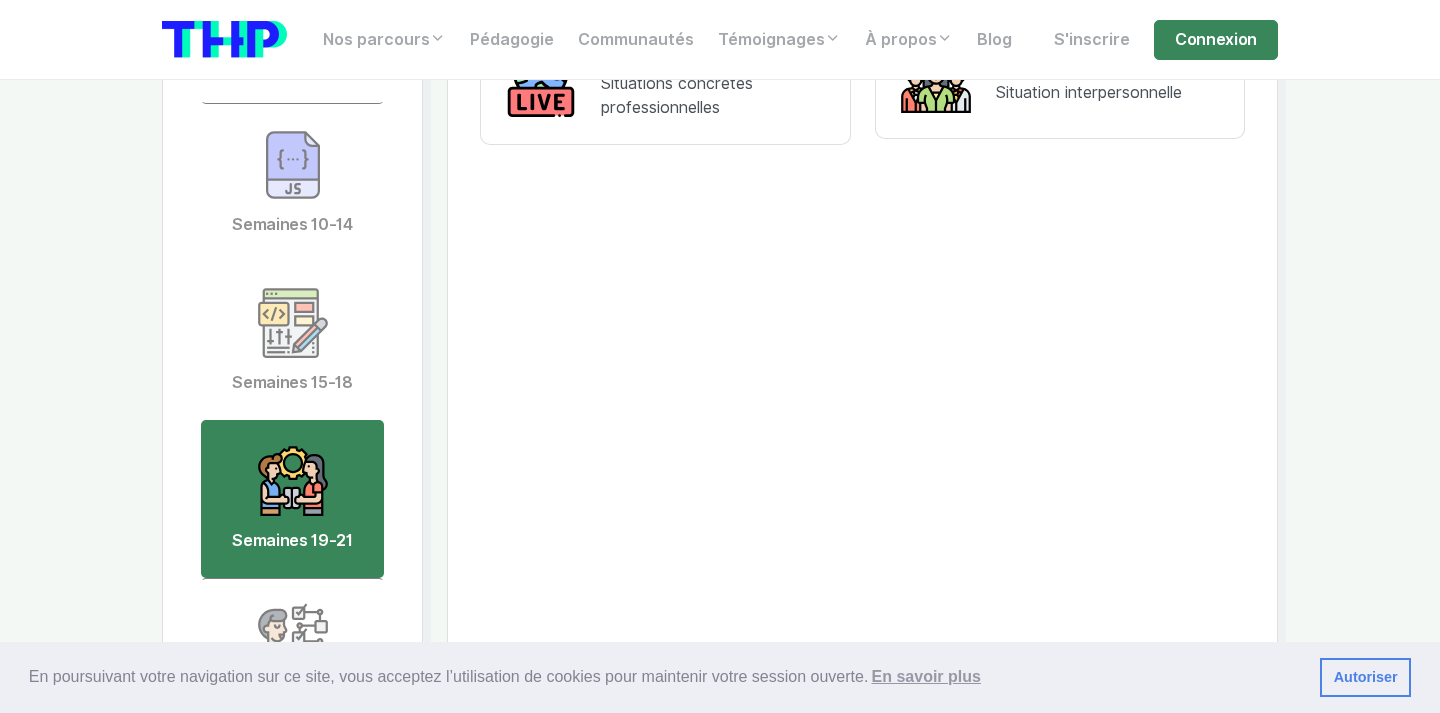 scroll, scrollTop: 4971, scrollLeft: 0, axis: vertical 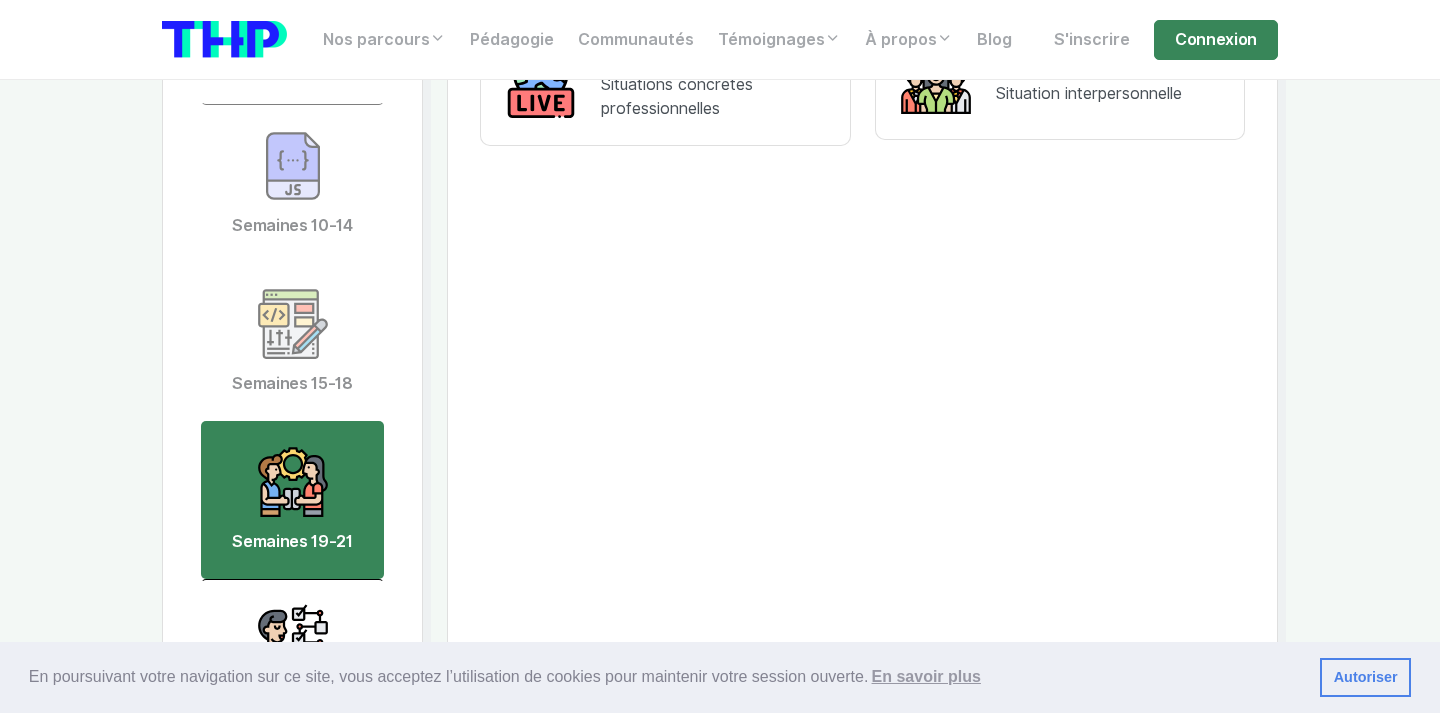 click on "Semaine Jurys & Repos" at bounding box center (292, 670) 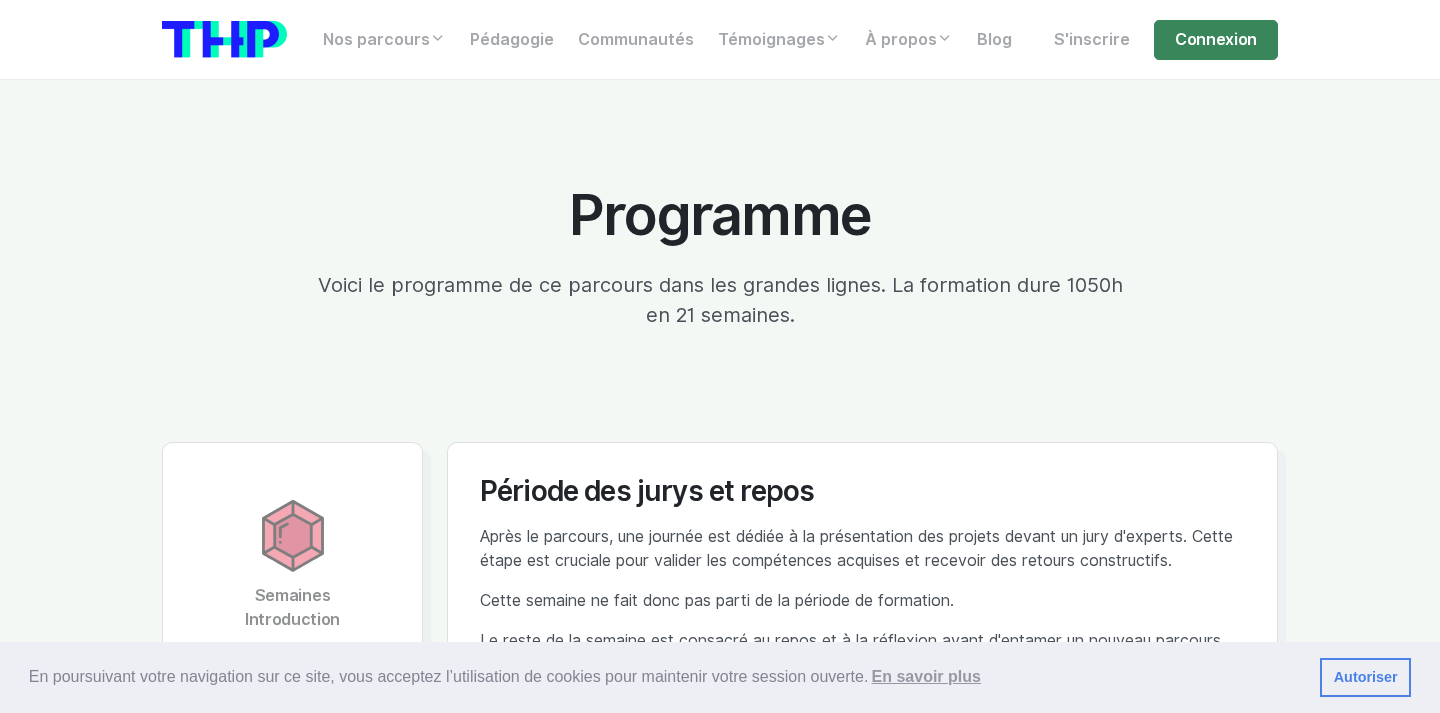 scroll, scrollTop: 0, scrollLeft: 0, axis: both 